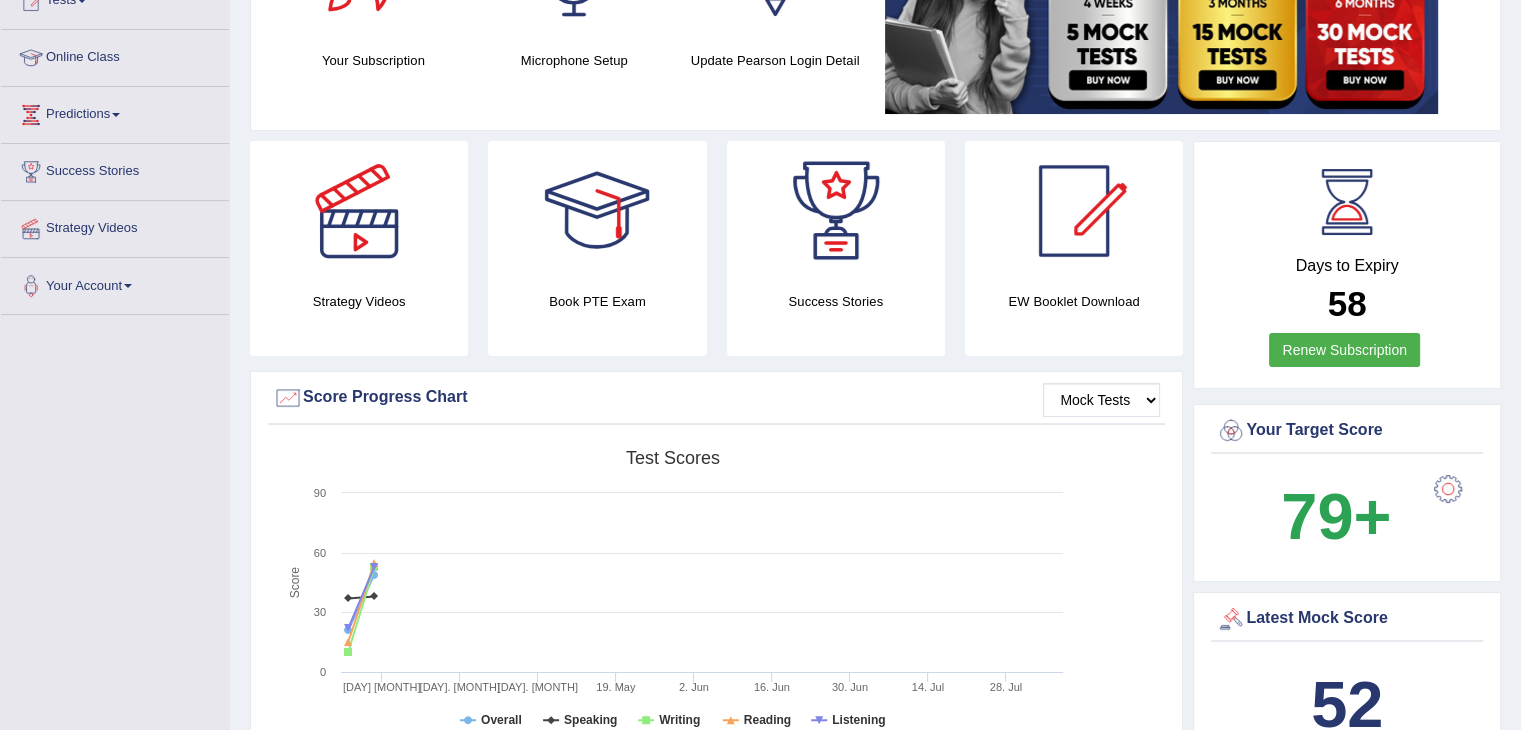 scroll, scrollTop: 0, scrollLeft: 0, axis: both 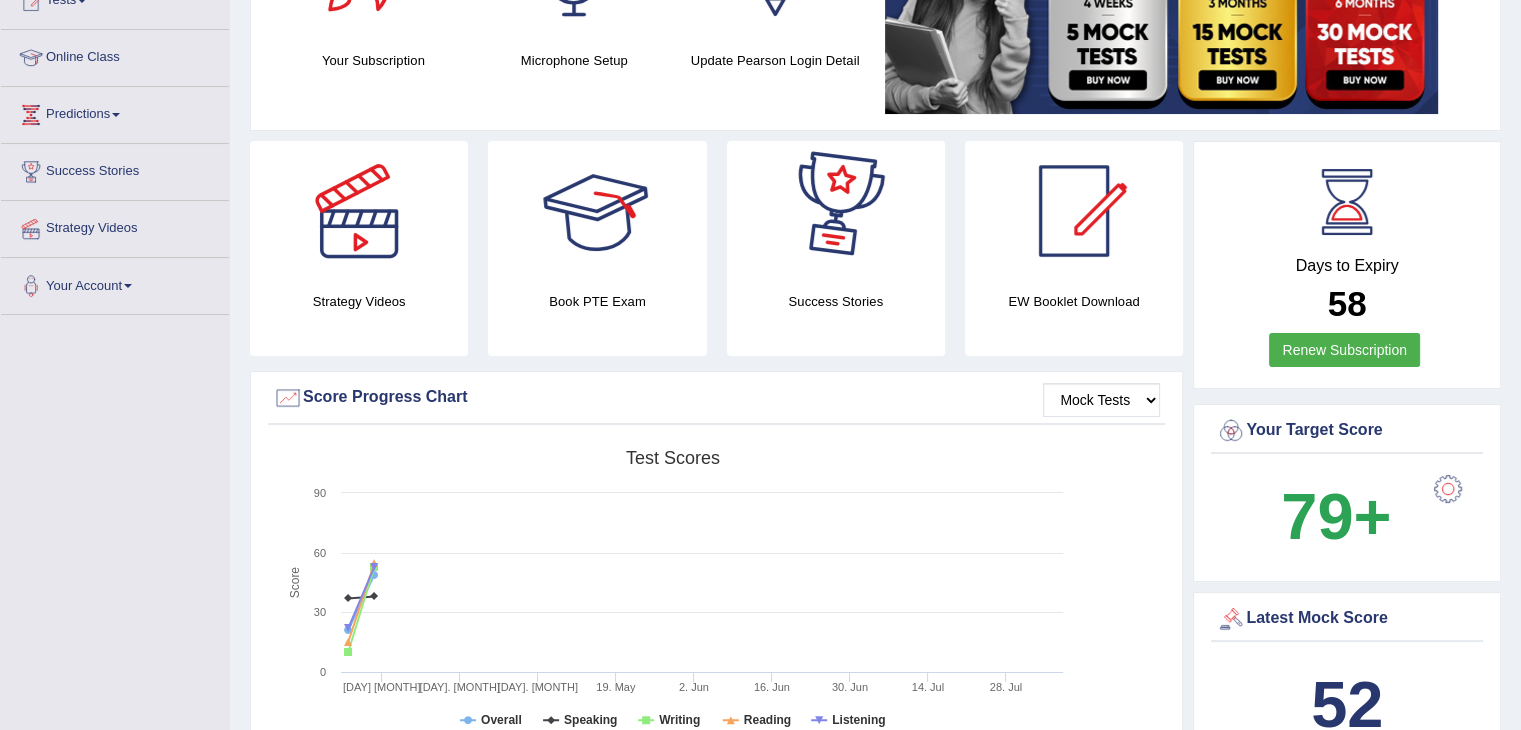 click at bounding box center (597, 211) 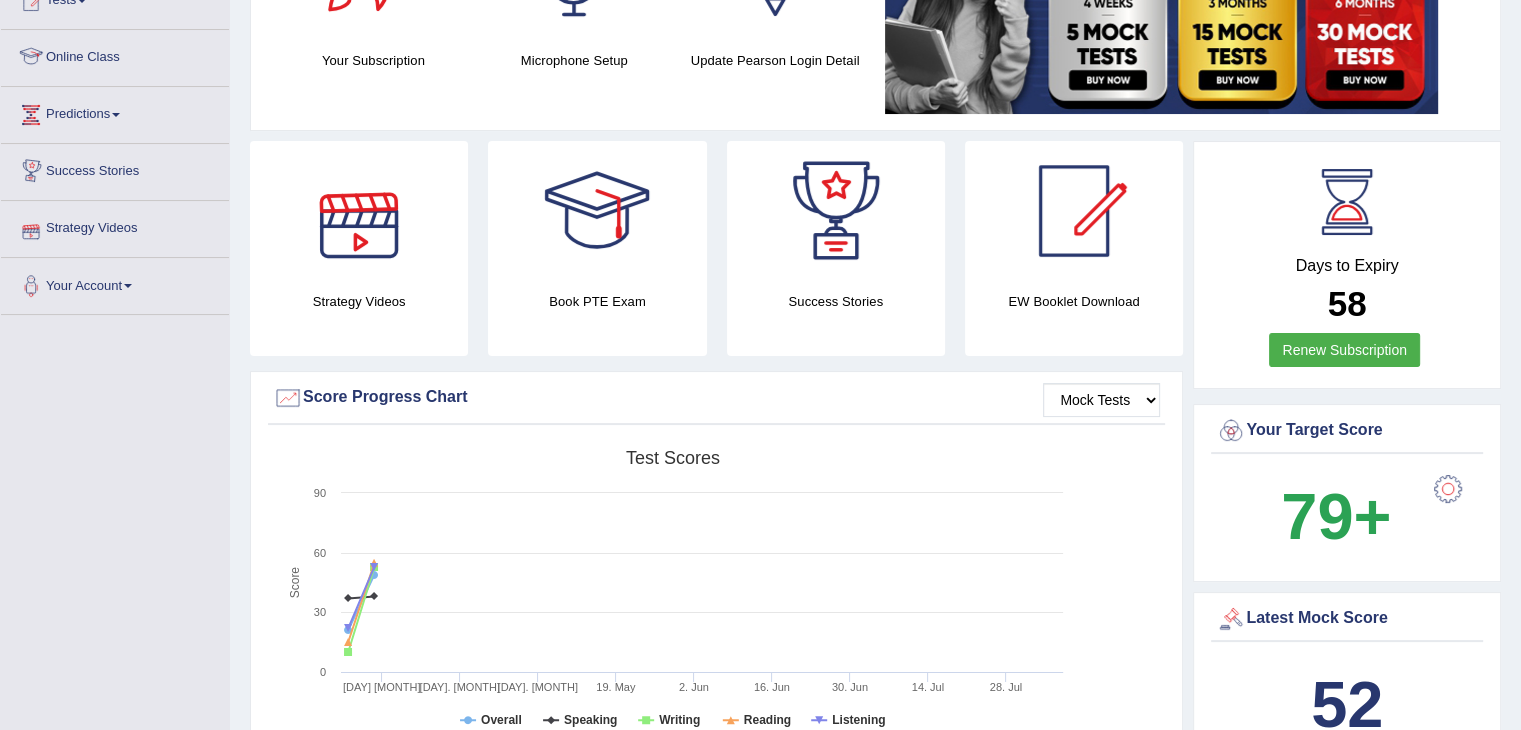 click on "Online Class" at bounding box center (115, 55) 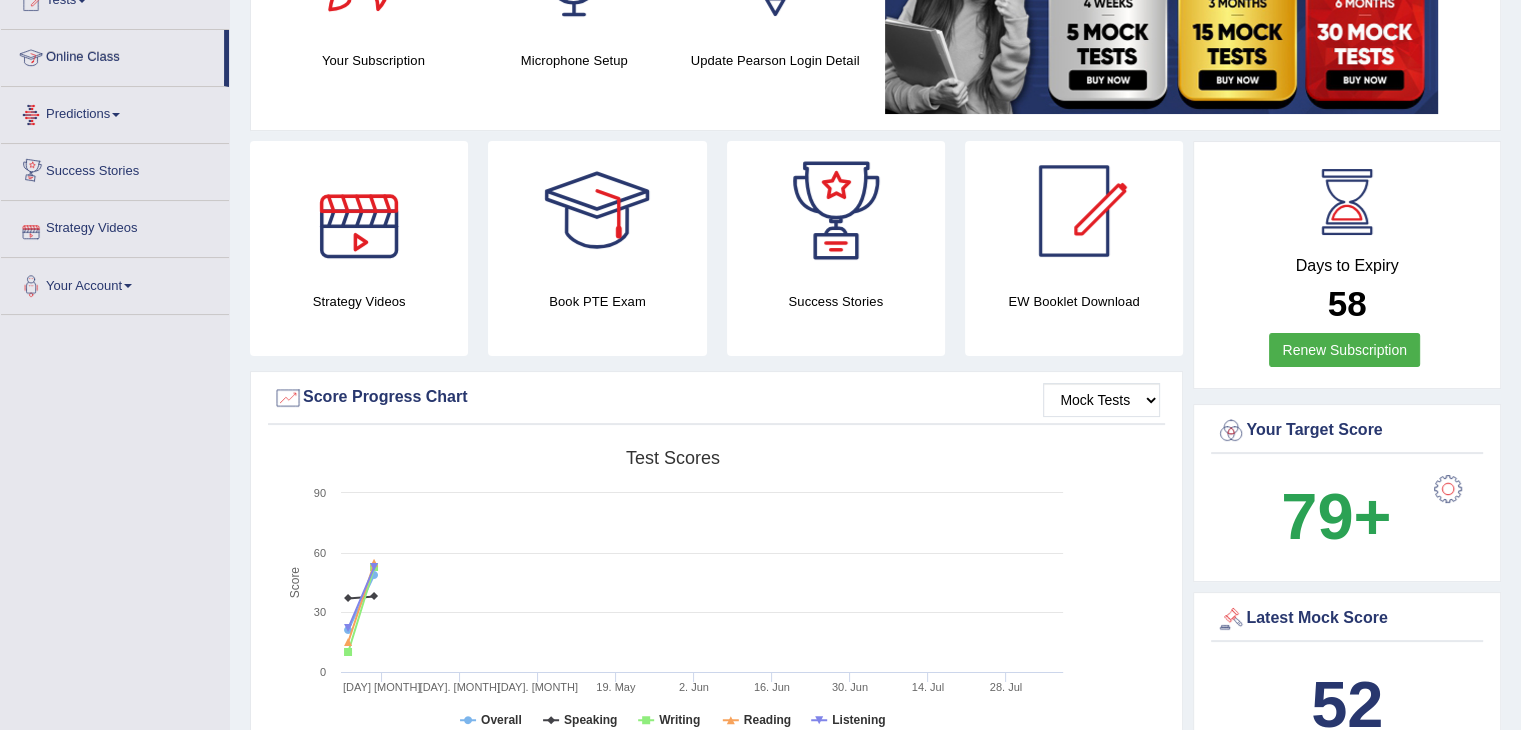 click on "Online Class" at bounding box center [112, 55] 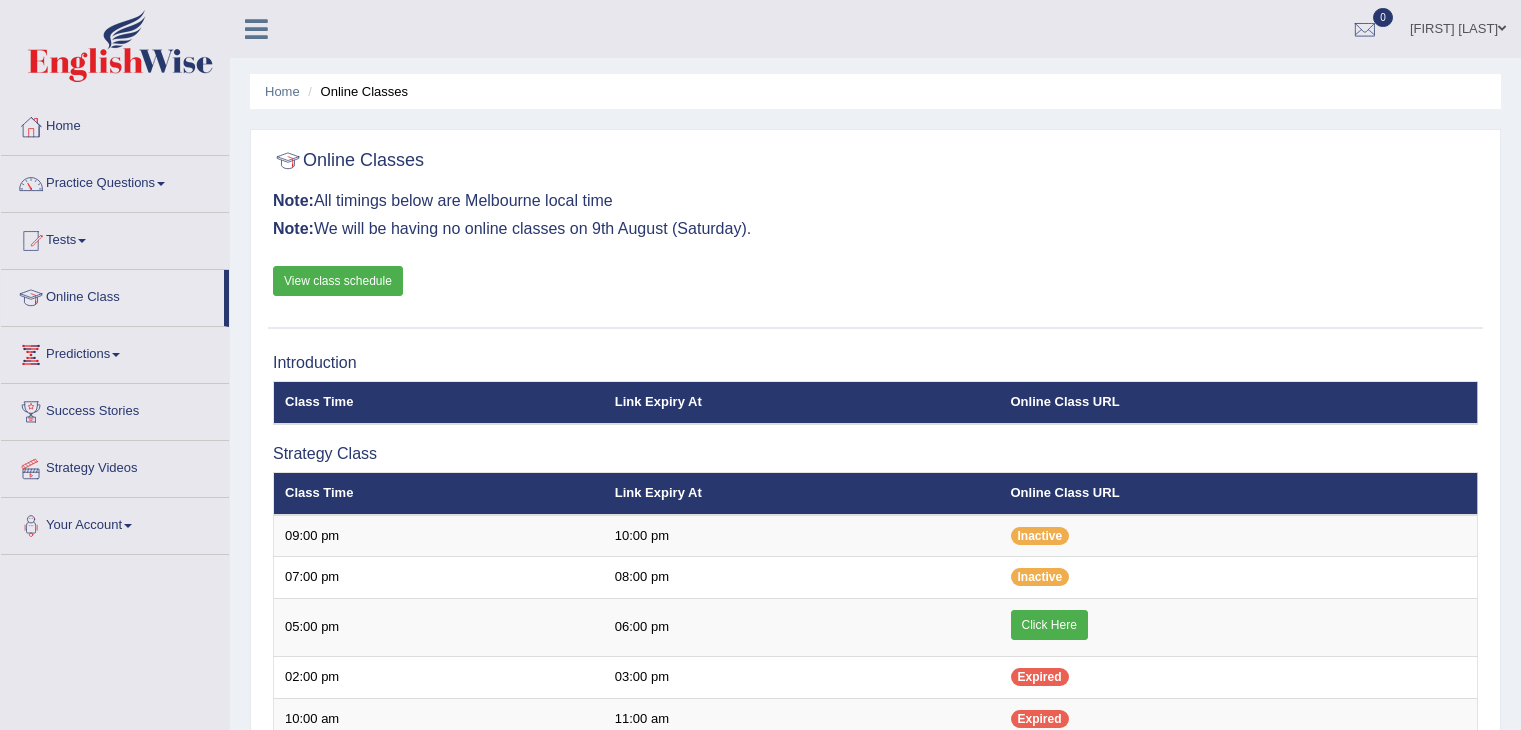 scroll, scrollTop: 0, scrollLeft: 0, axis: both 